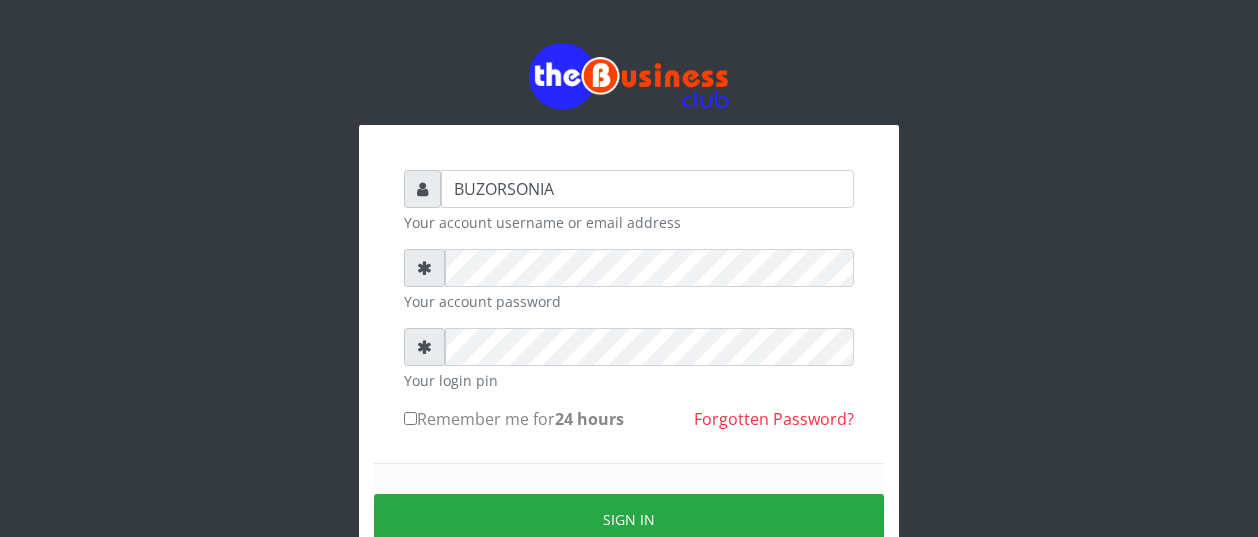 scroll, scrollTop: 0, scrollLeft: 0, axis: both 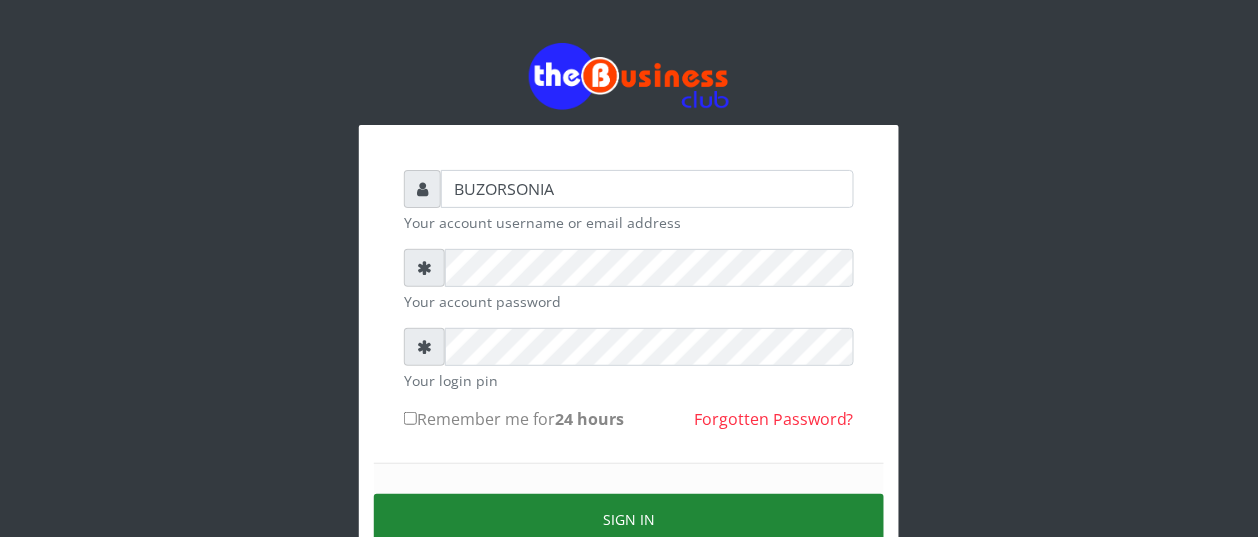 click on "Sign in" at bounding box center [629, 519] 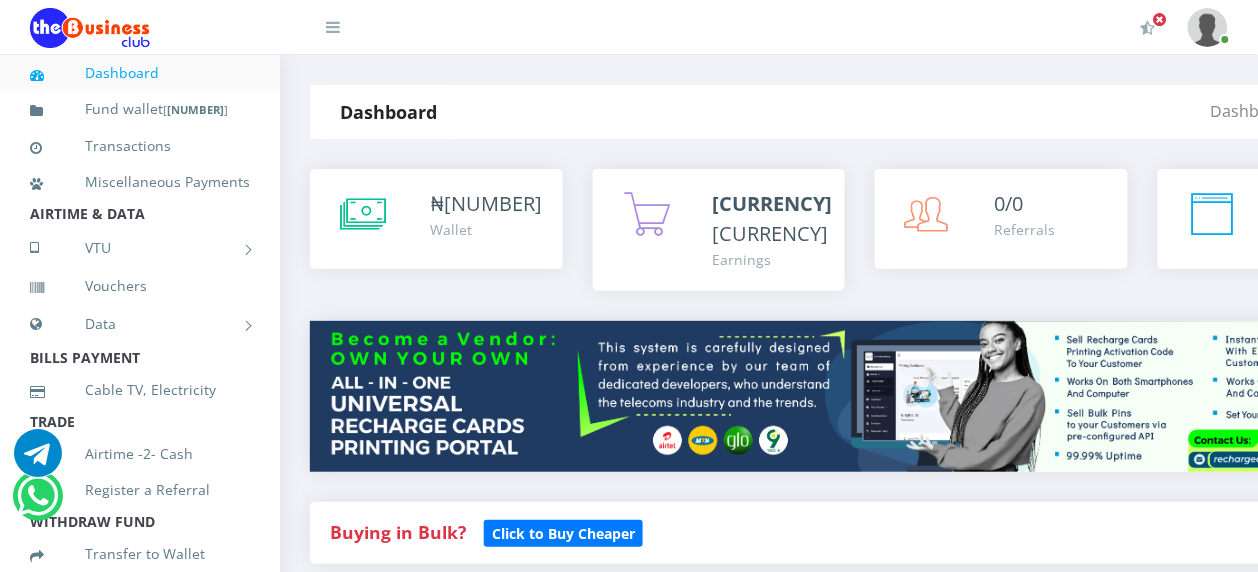 scroll, scrollTop: 0, scrollLeft: 0, axis: both 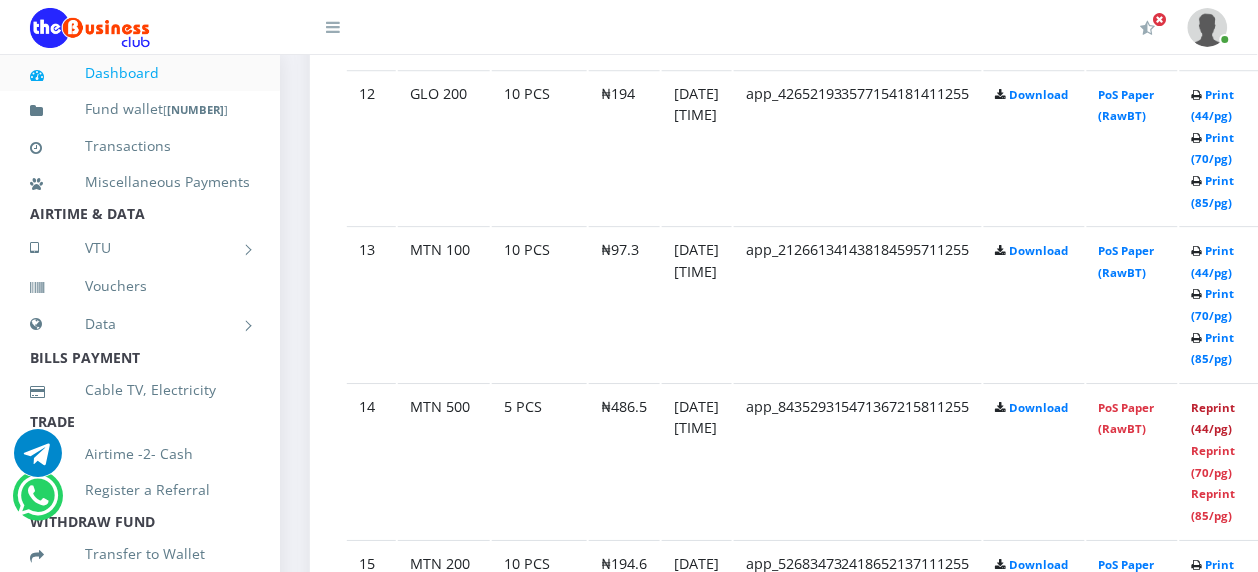 click on "Reprint (44/pg)" at bounding box center [1214, 418] 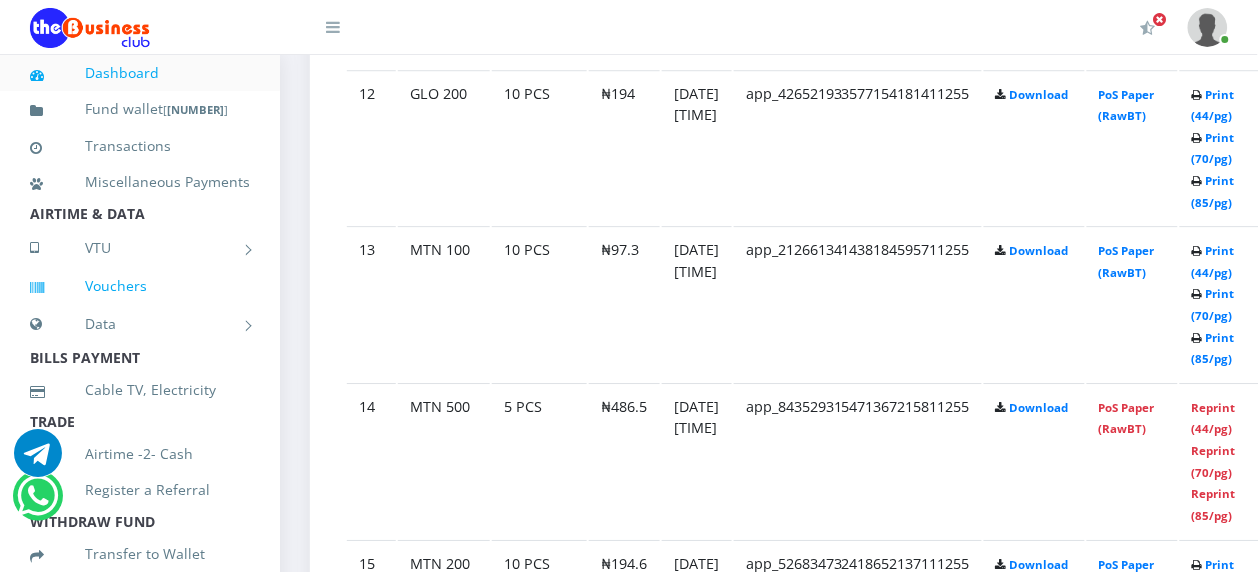 click on "Vouchers" at bounding box center [140, 286] 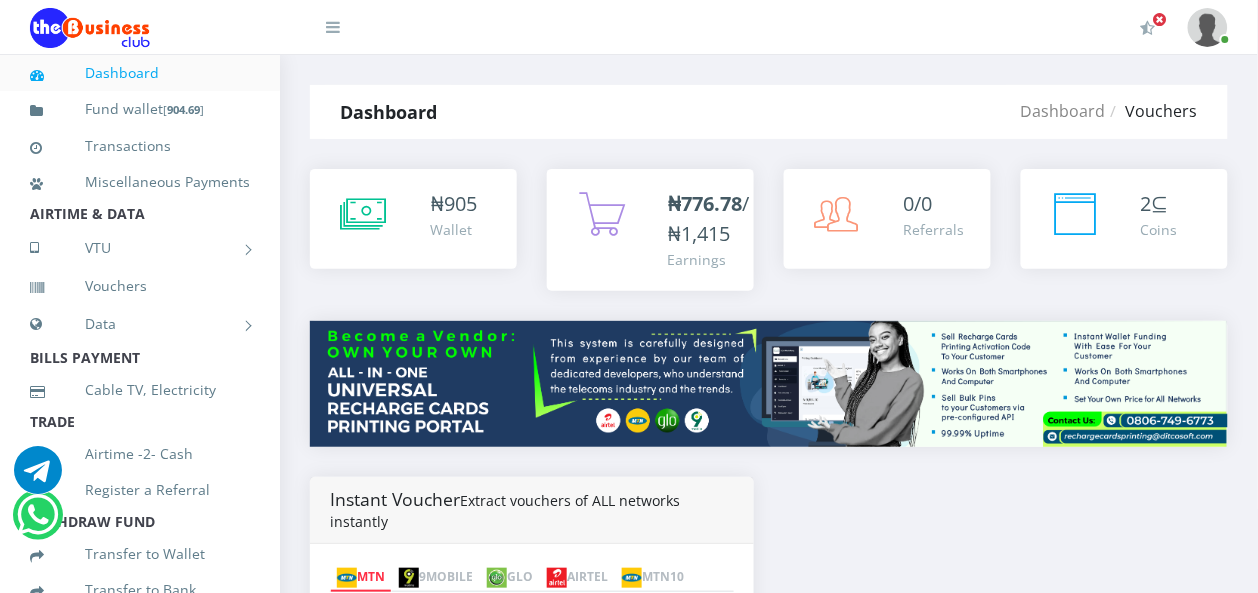 scroll, scrollTop: 0, scrollLeft: 0, axis: both 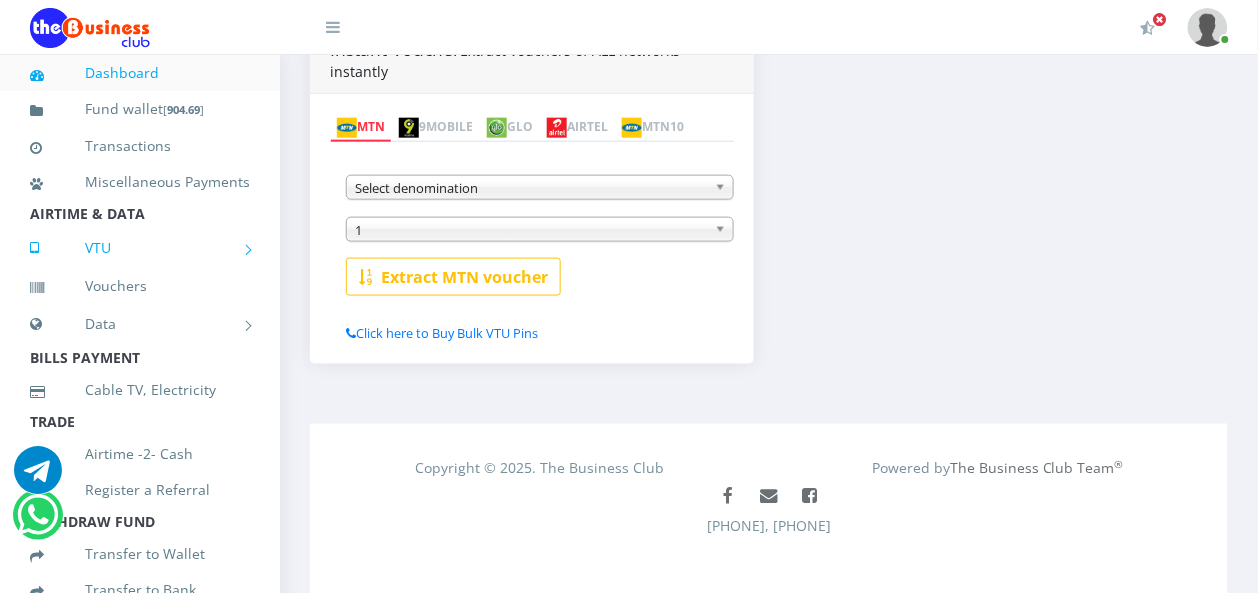 click on "VTU" at bounding box center [140, 248] 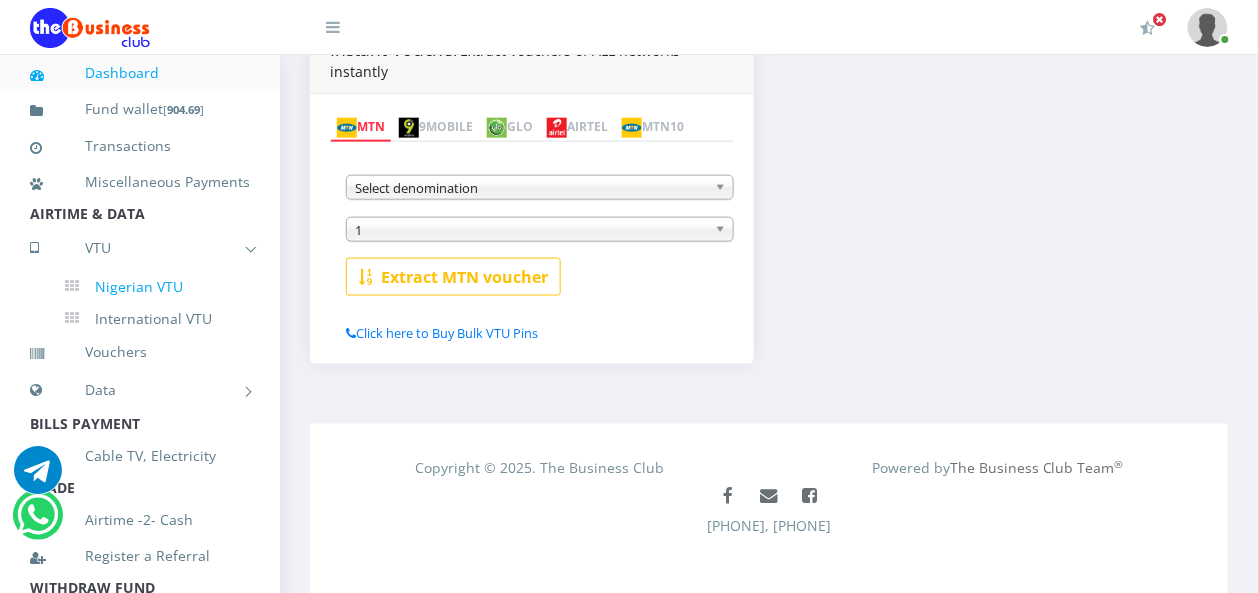 click on "Nigerian VTU" at bounding box center [157, 287] 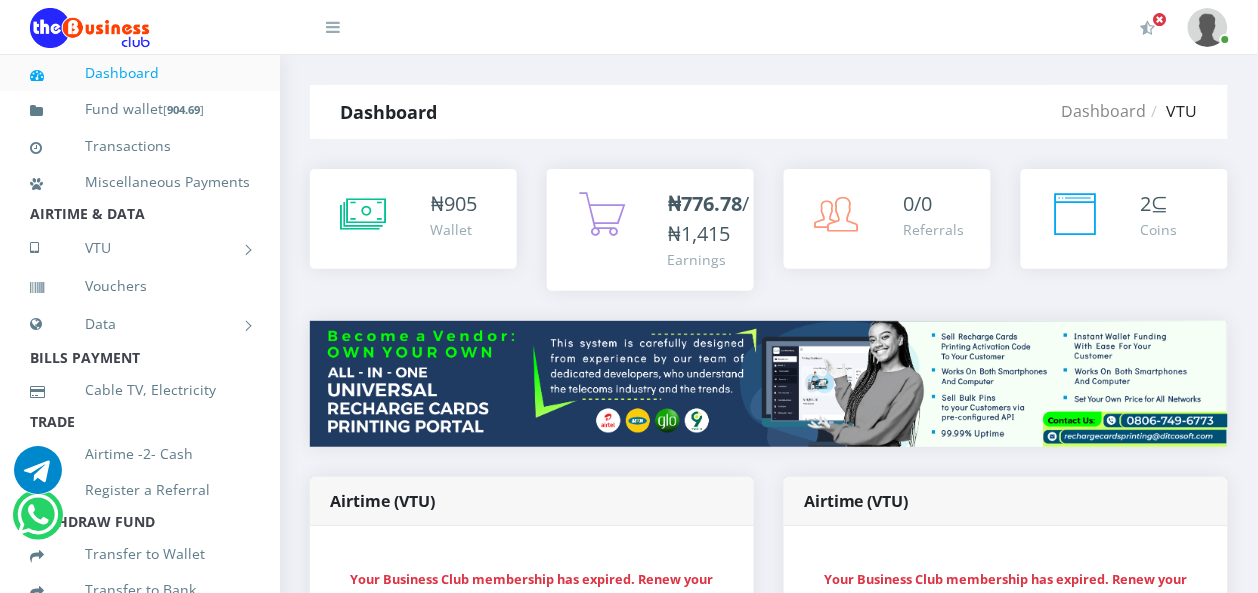scroll, scrollTop: 0, scrollLeft: 0, axis: both 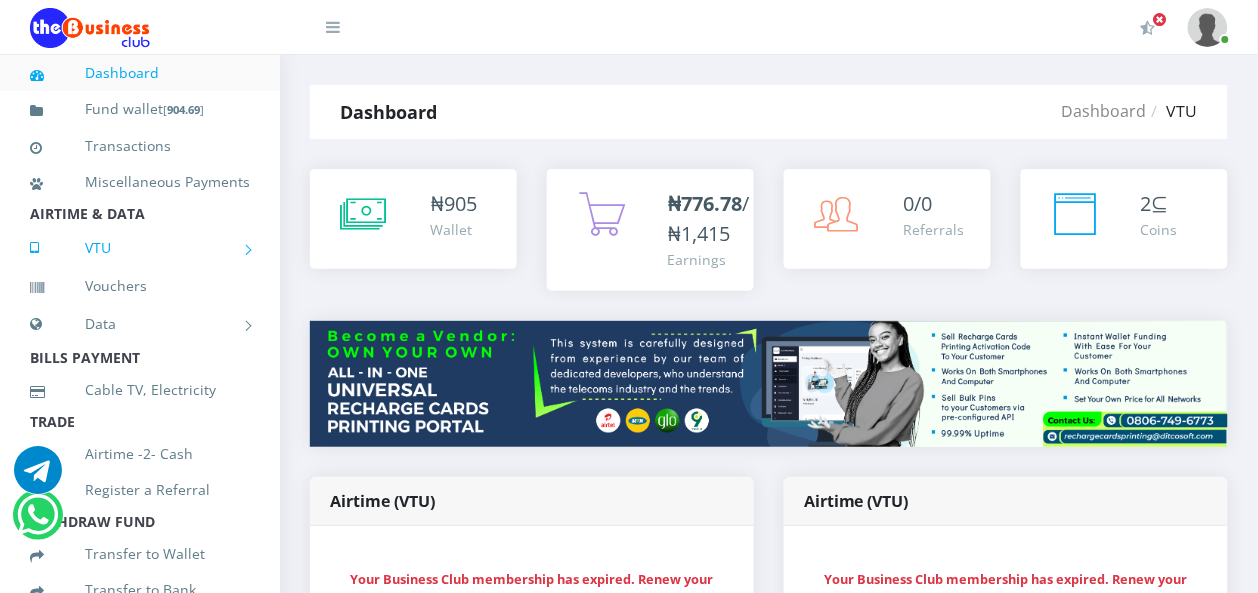 click on "VTU" at bounding box center (140, 248) 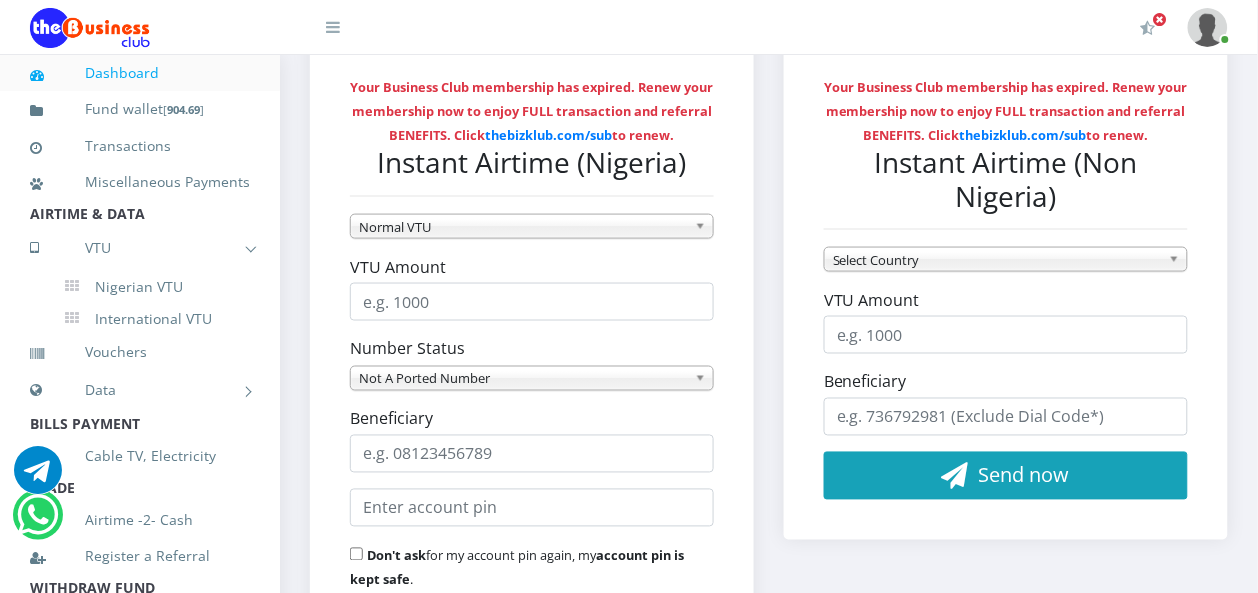 scroll, scrollTop: 500, scrollLeft: 0, axis: vertical 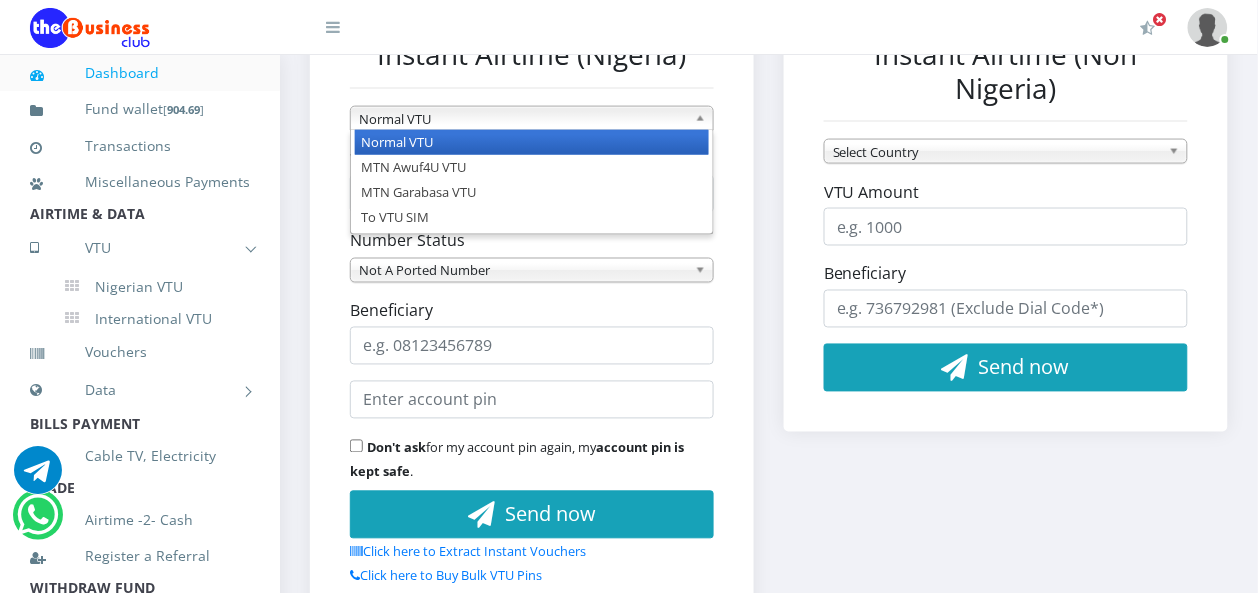 click on "Normal VTU" at bounding box center [523, 119] 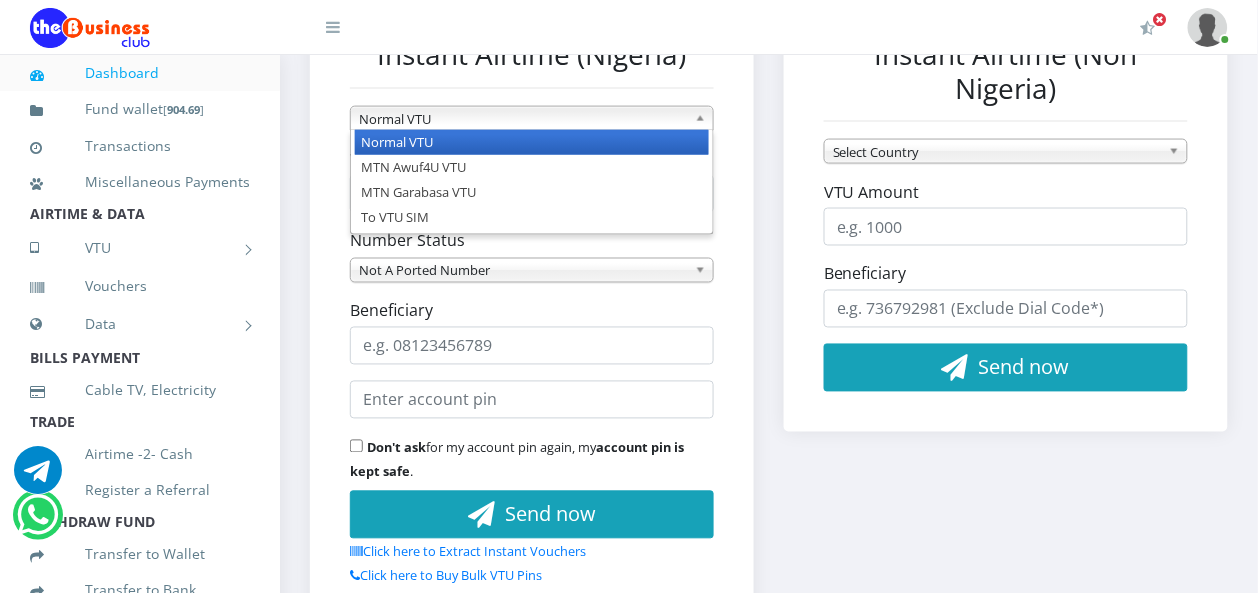 click on "Normal VTU" at bounding box center (523, 119) 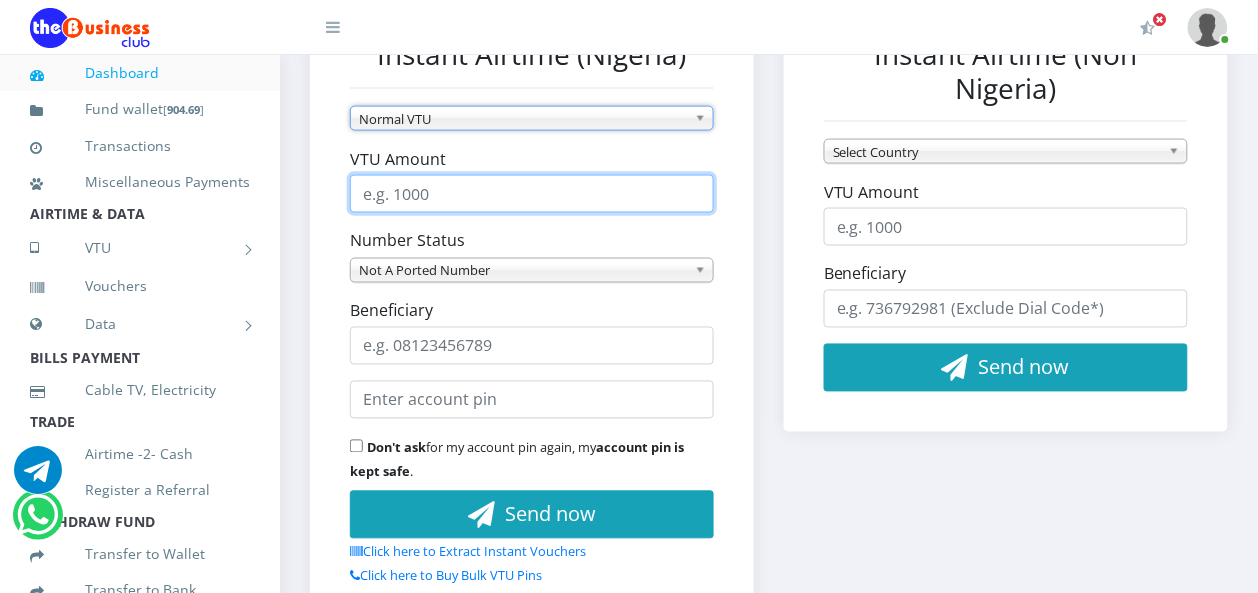 click on "VTU Amount" at bounding box center (532, 194) 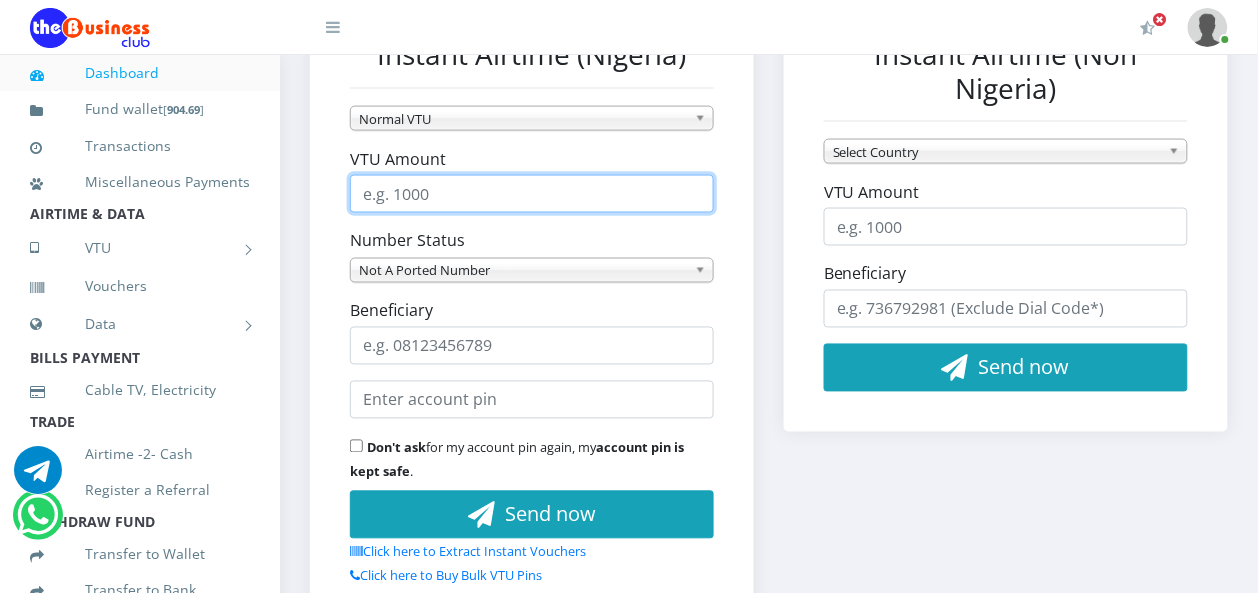 click on "VTU Amount" at bounding box center (532, 194) 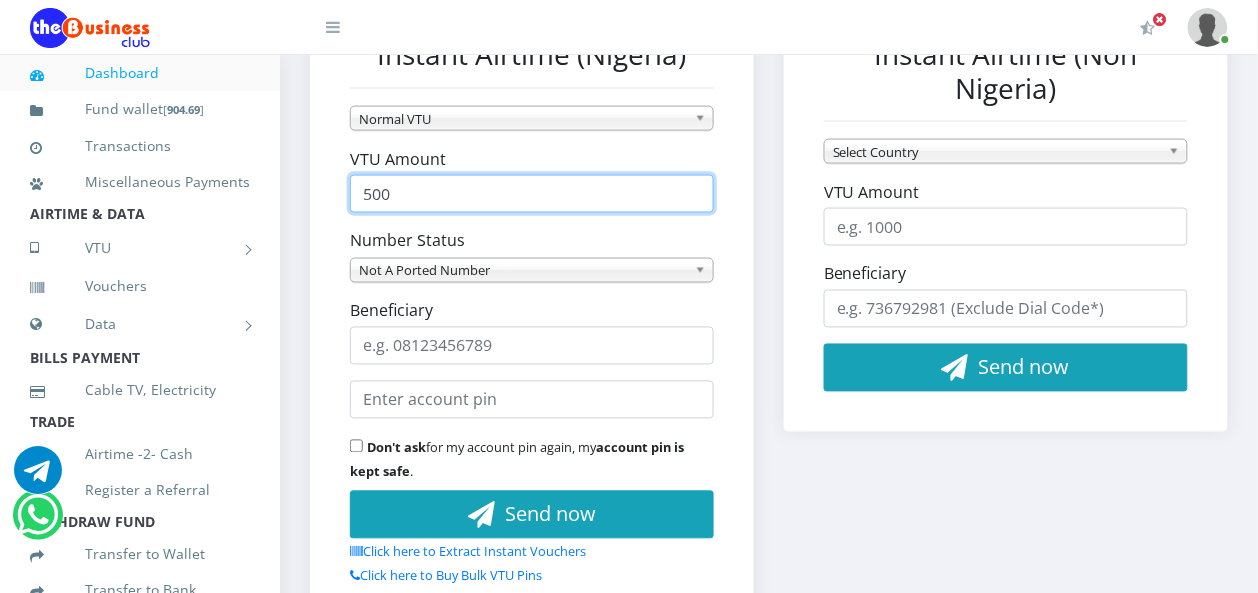 type on "500" 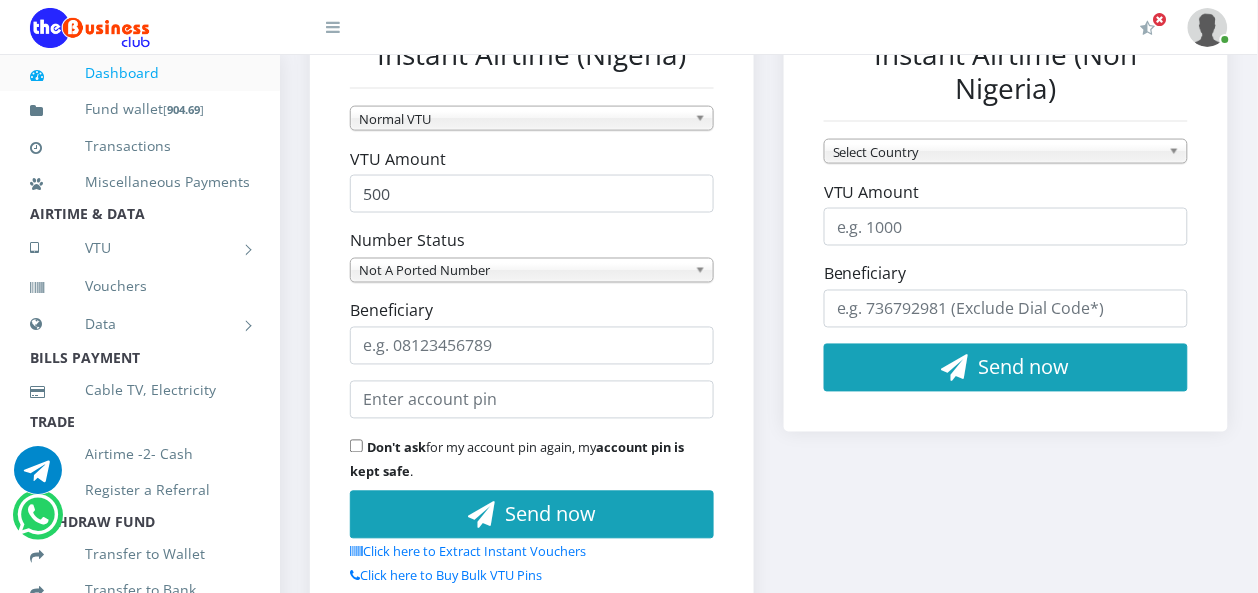 click on "Not A Ported Number" at bounding box center [523, 271] 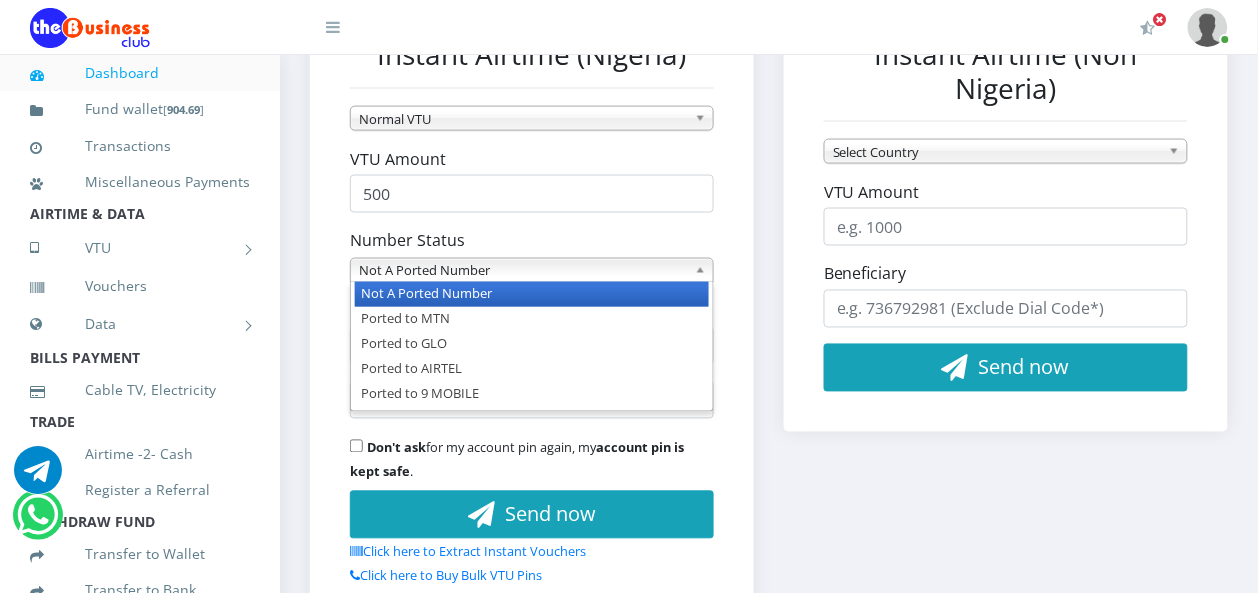 click on "Not A Ported Number" at bounding box center [523, 271] 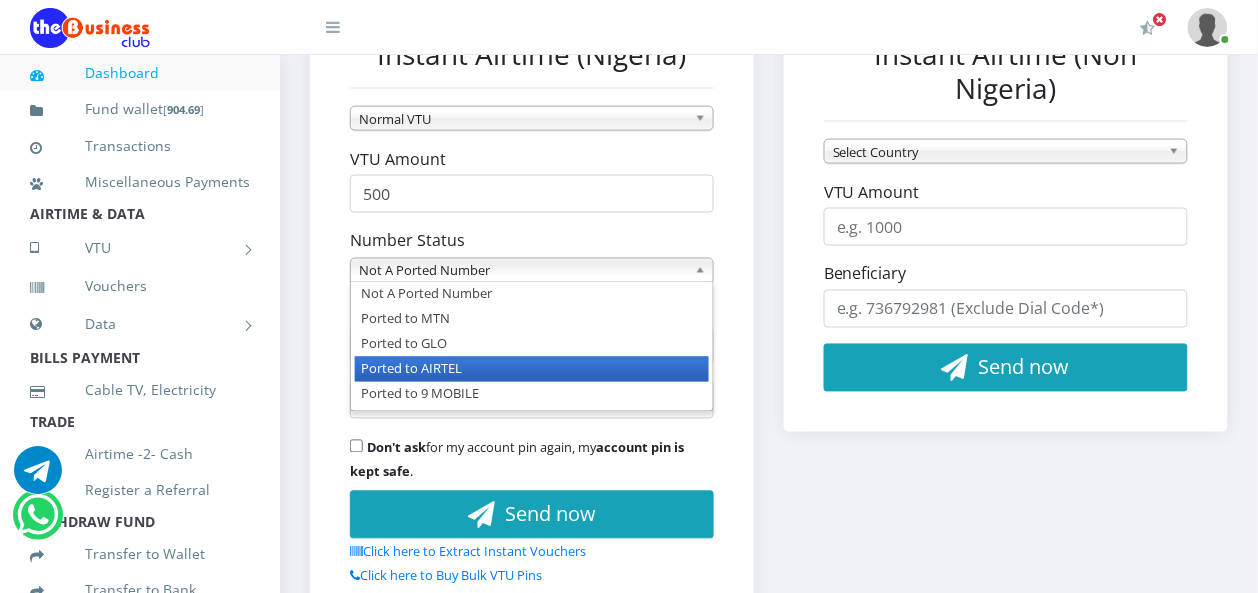 click on "Ported to AIRTEL" at bounding box center (532, 369) 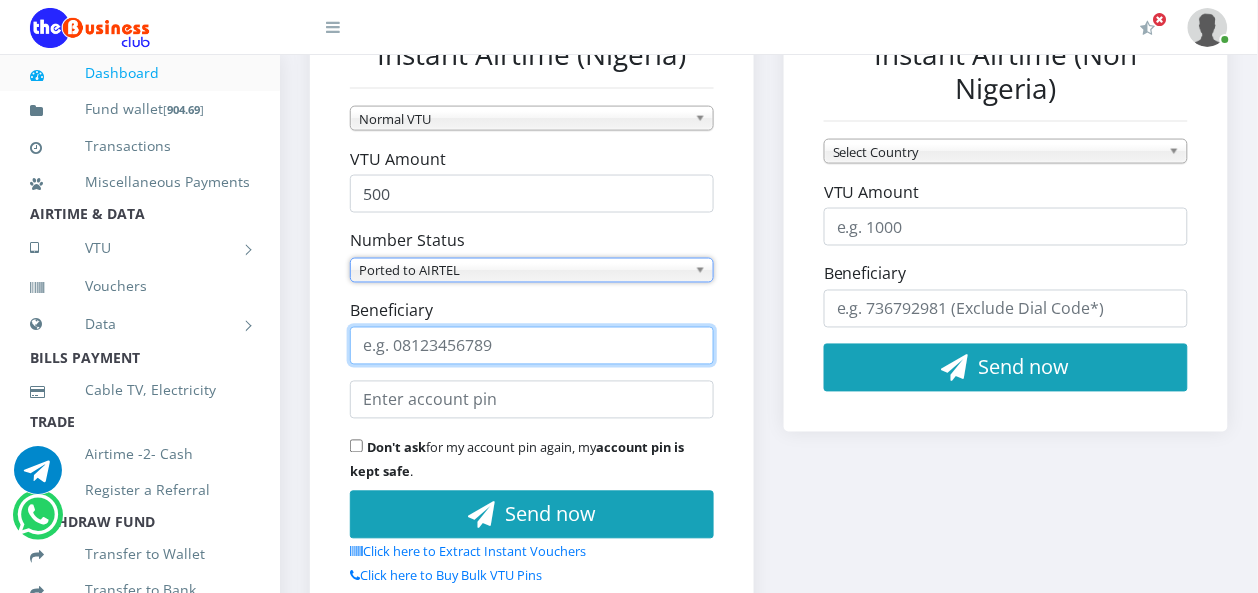 click on "Beneficiary" at bounding box center [532, 346] 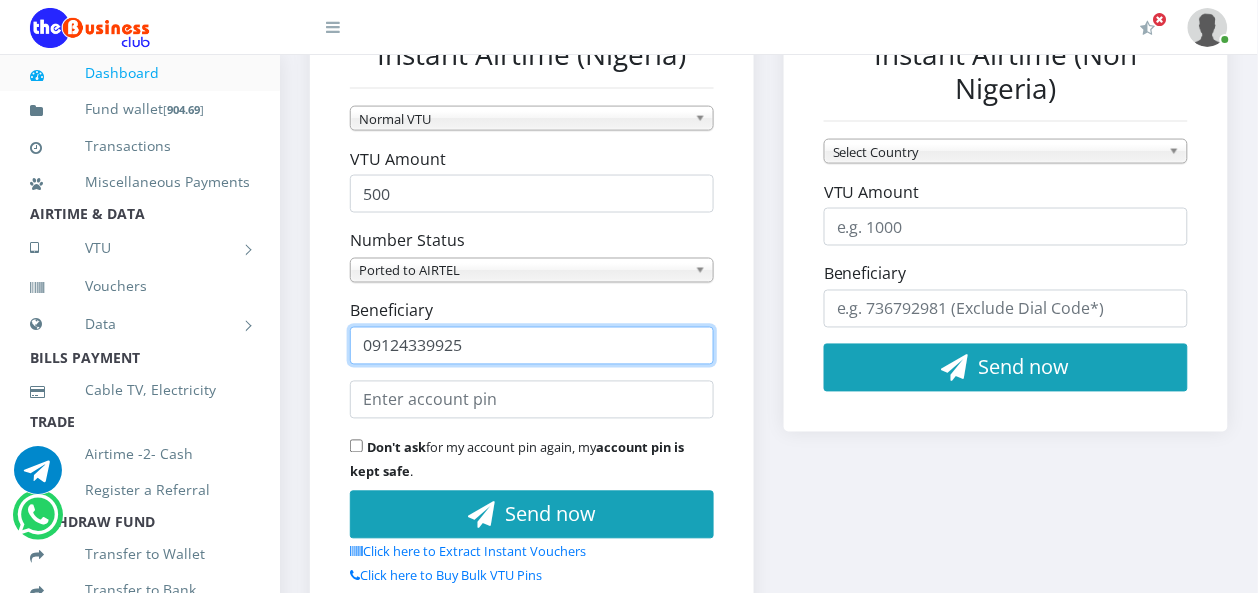 type on "09124339925" 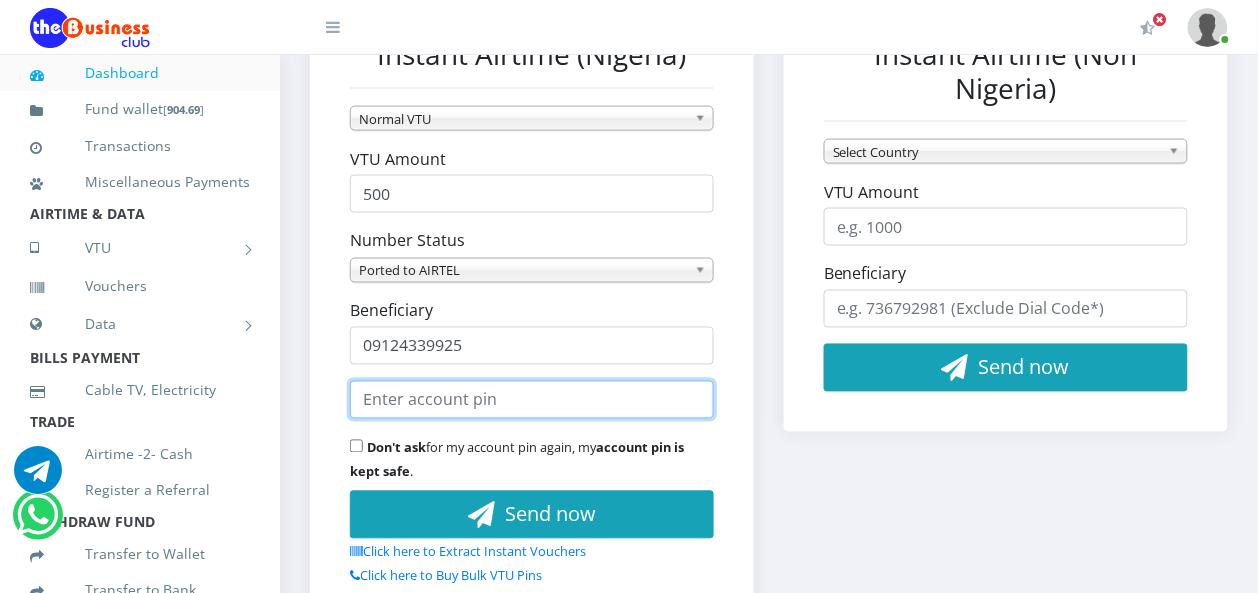 click at bounding box center (532, 400) 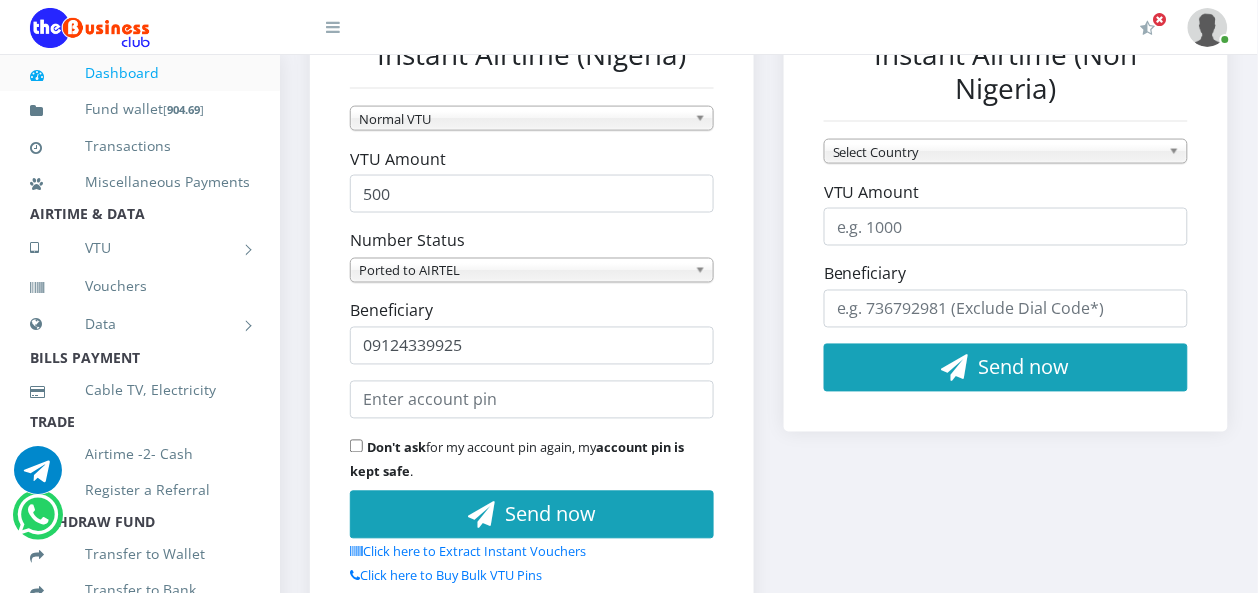 click on "Don't ask  for my account pin again, my  account pin is kept safe ." at bounding box center (356, 446) 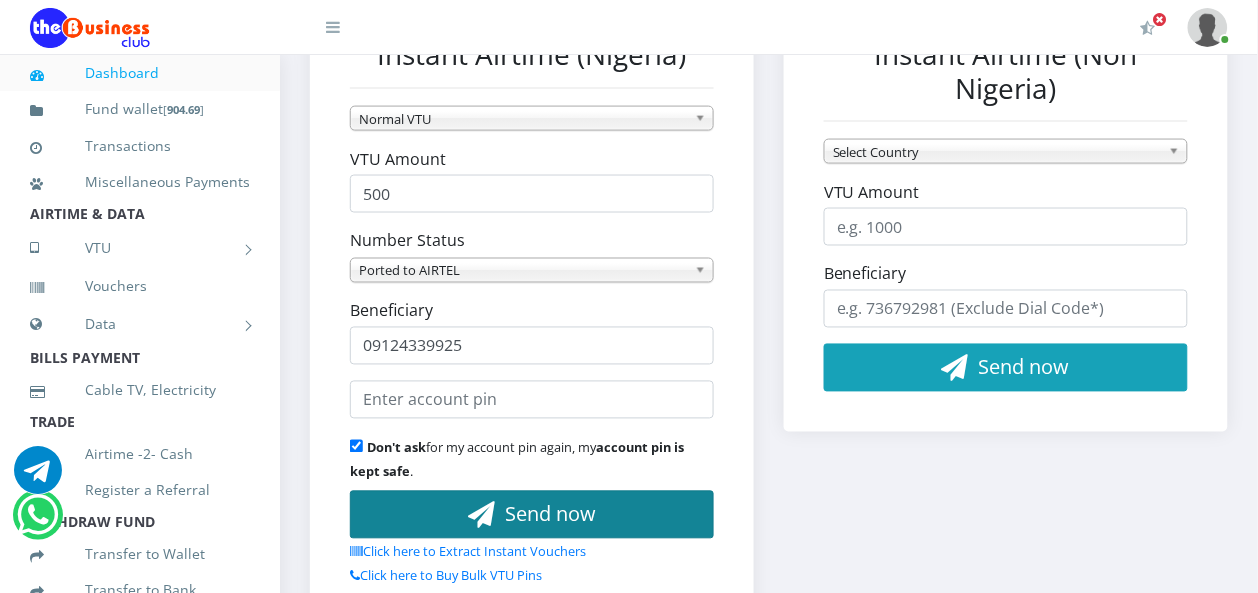 click on "Send now" at bounding box center [532, 515] 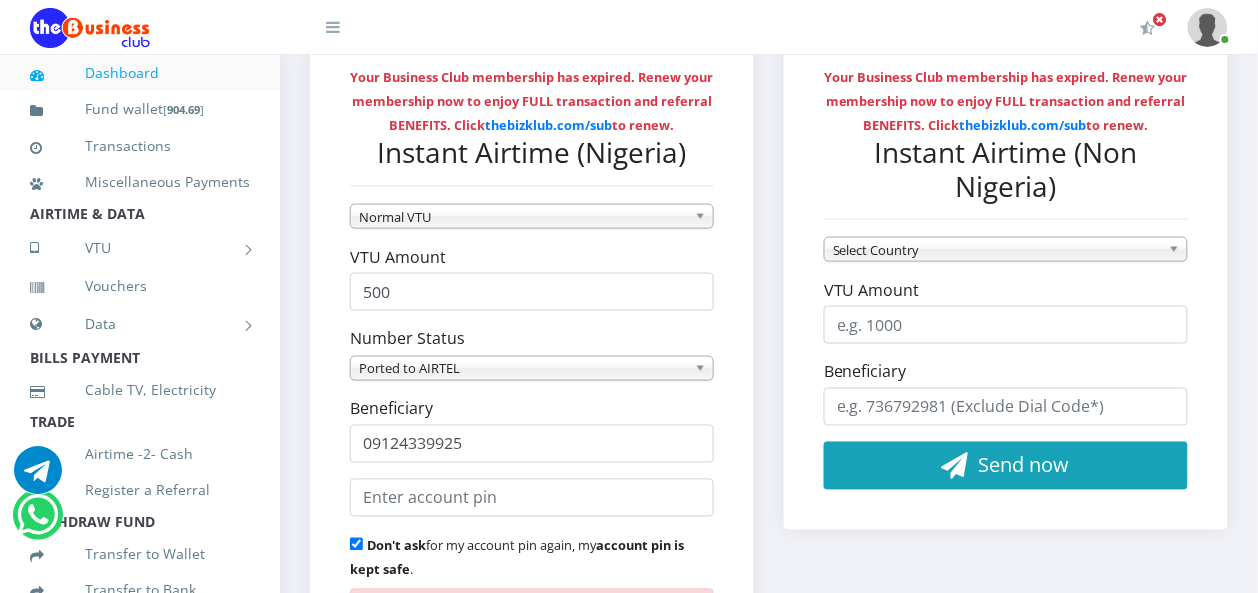 scroll, scrollTop: 500, scrollLeft: 0, axis: vertical 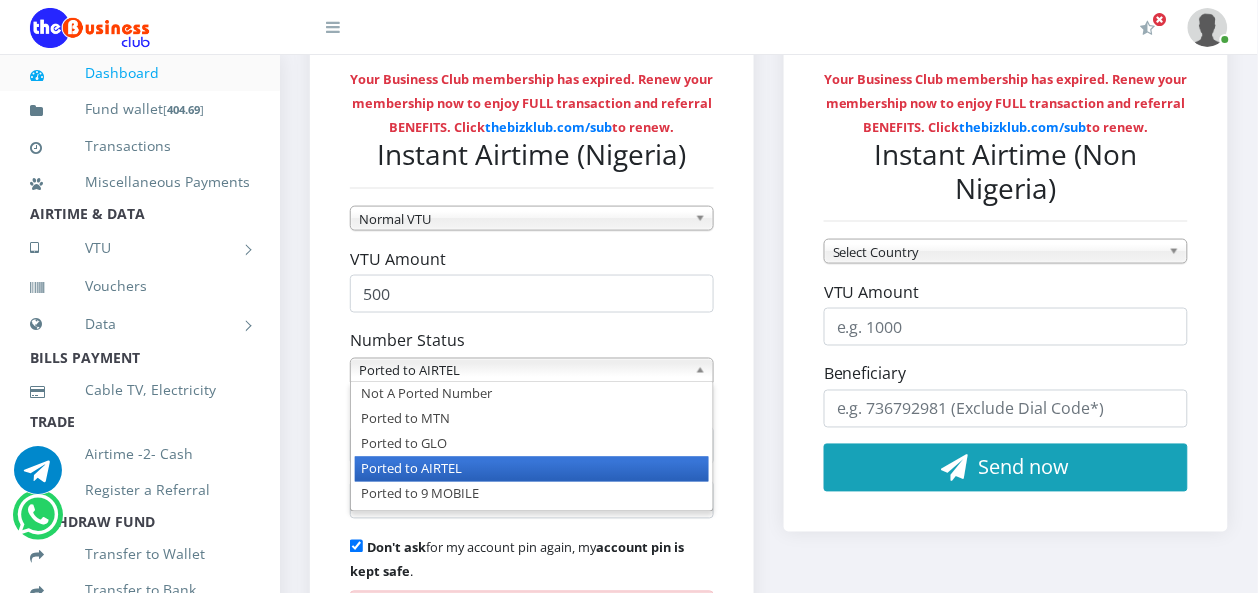 click on "Ported to AIRTEL" at bounding box center (523, 371) 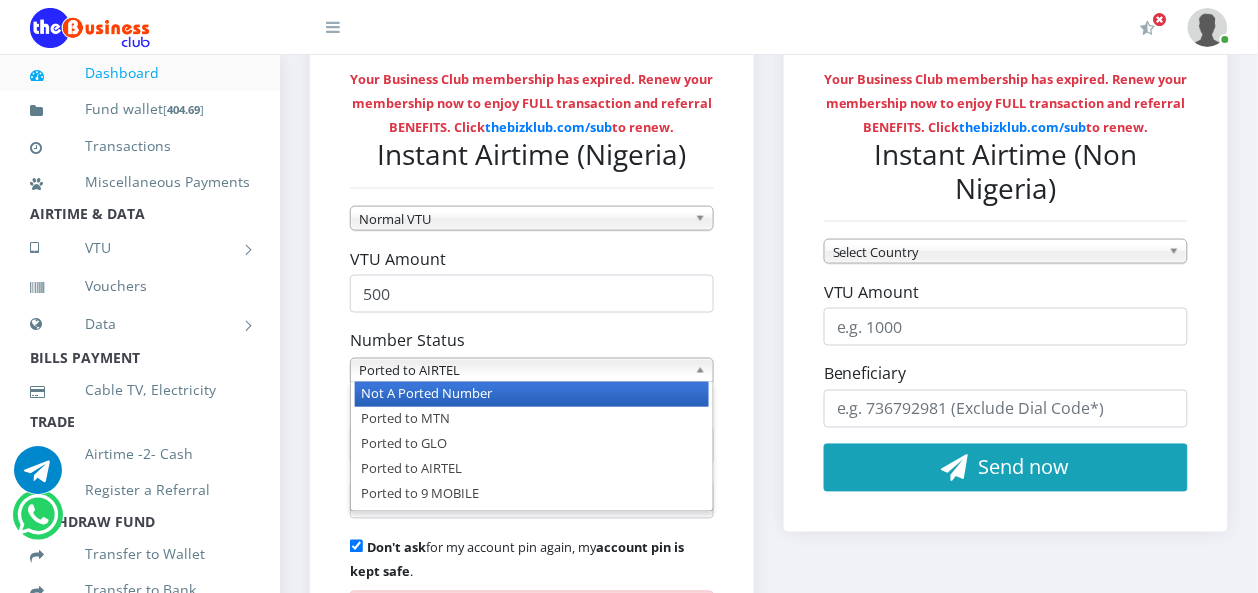 click on "Not A Ported Number" at bounding box center [532, 394] 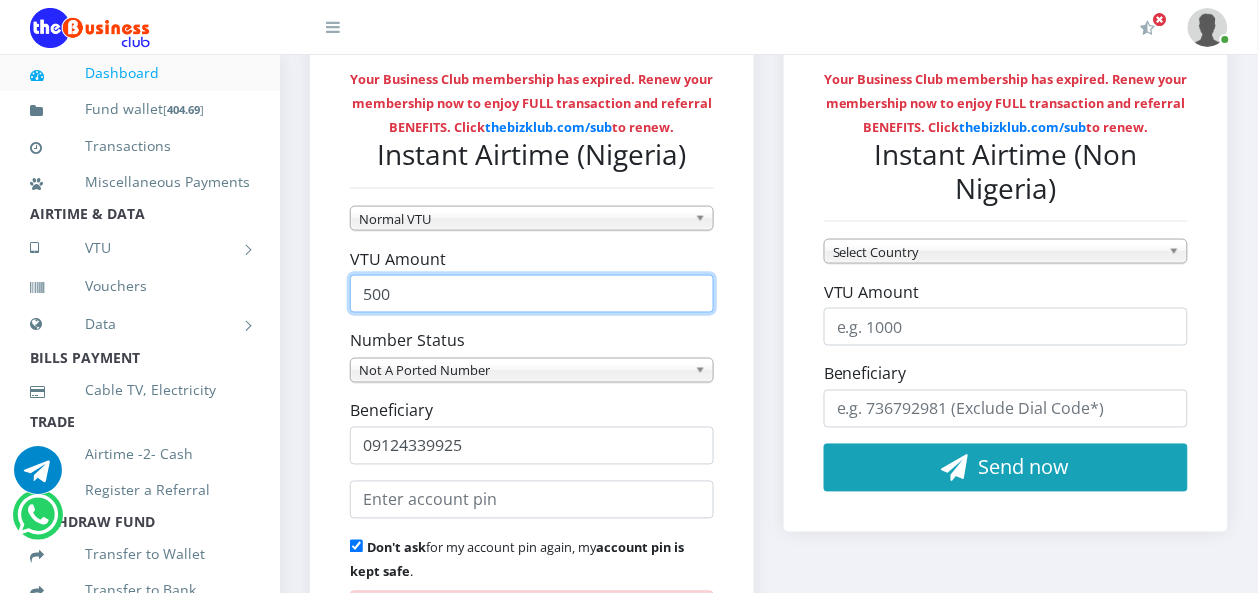 click on "500" at bounding box center [532, 294] 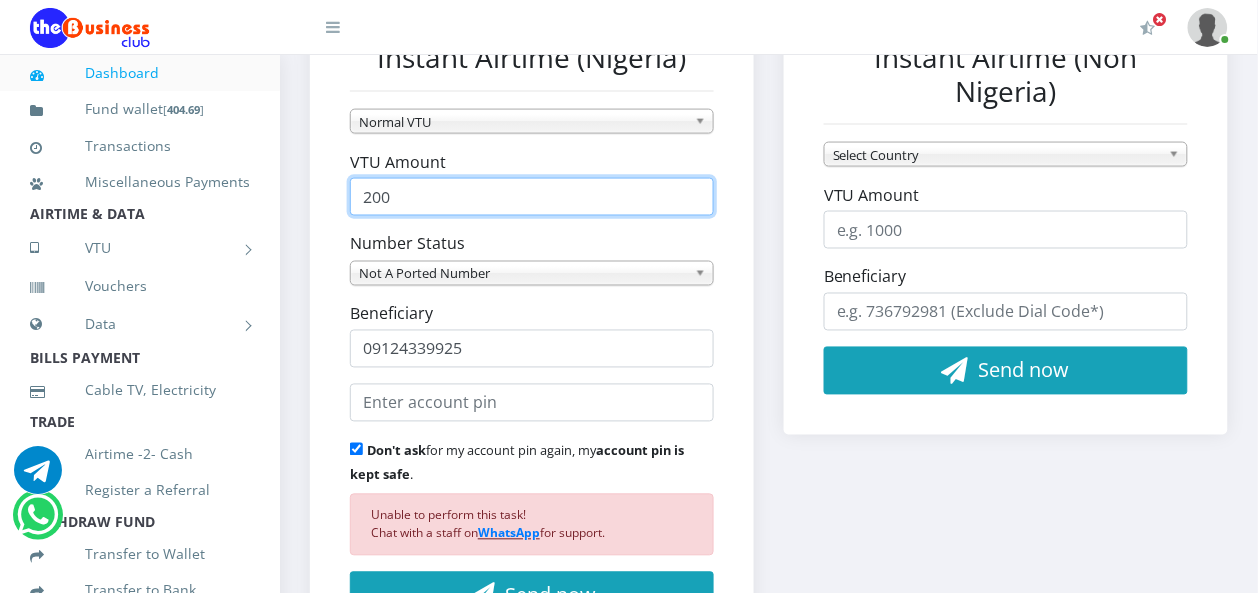 scroll, scrollTop: 600, scrollLeft: 0, axis: vertical 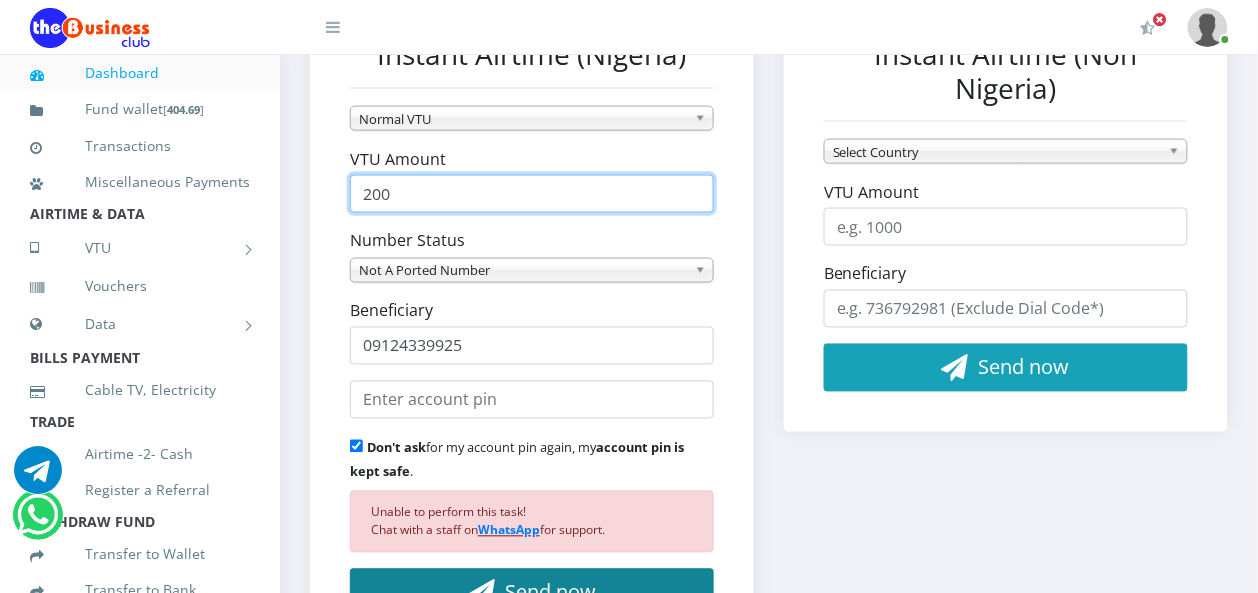 type on "200" 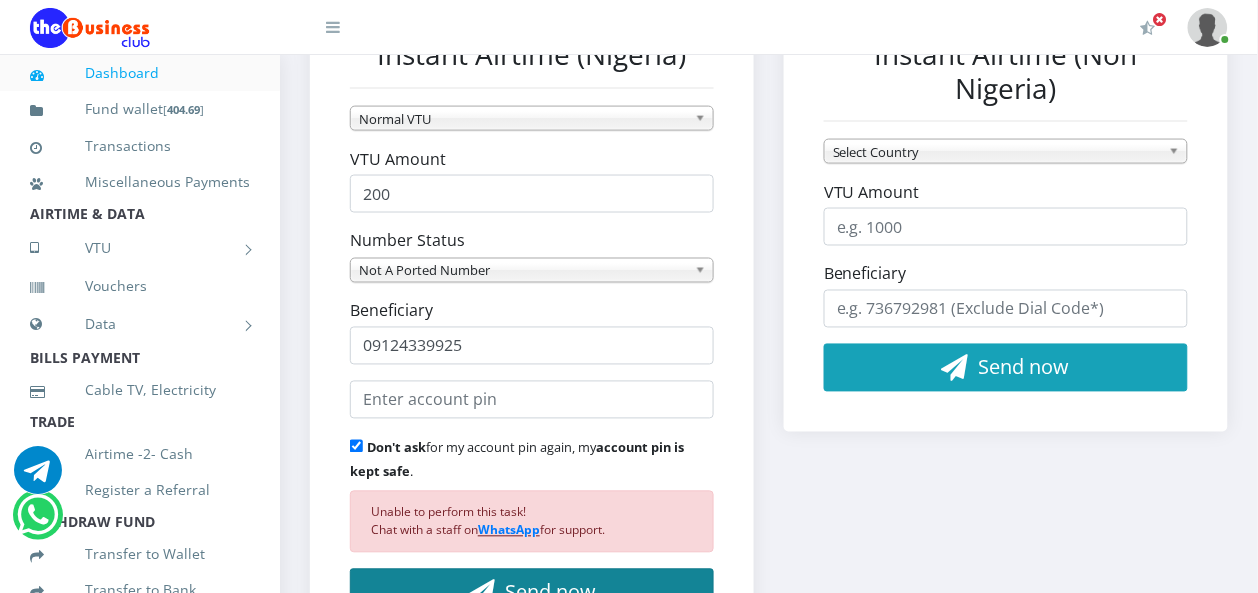 click on "Send now" at bounding box center [550, 592] 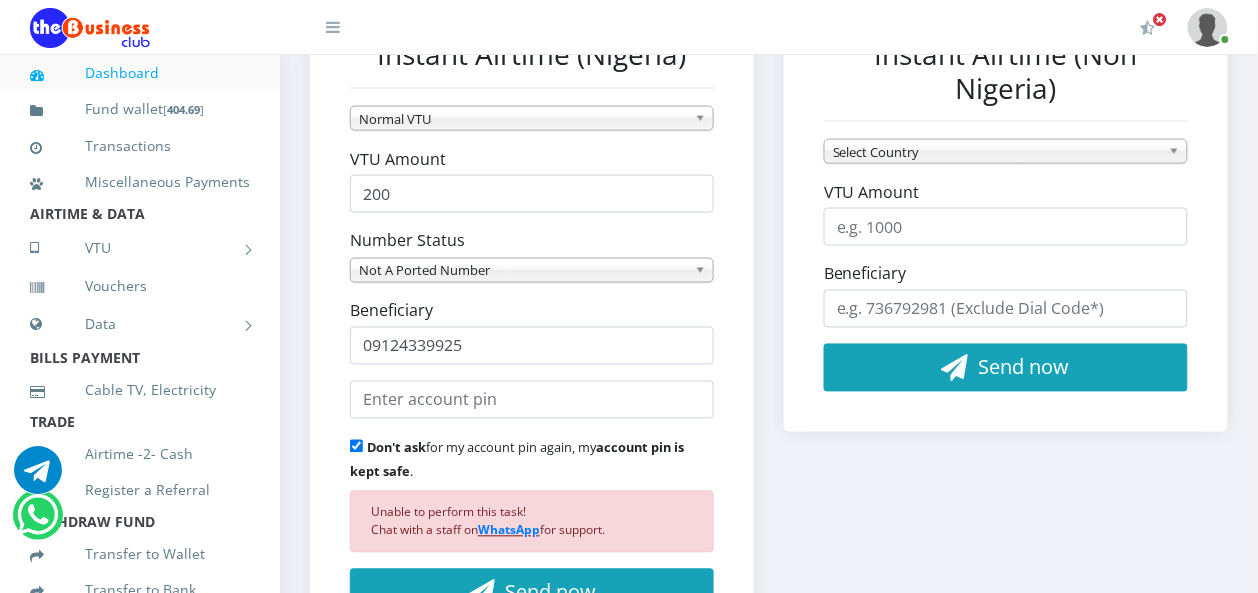 scroll, scrollTop: 501, scrollLeft: 0, axis: vertical 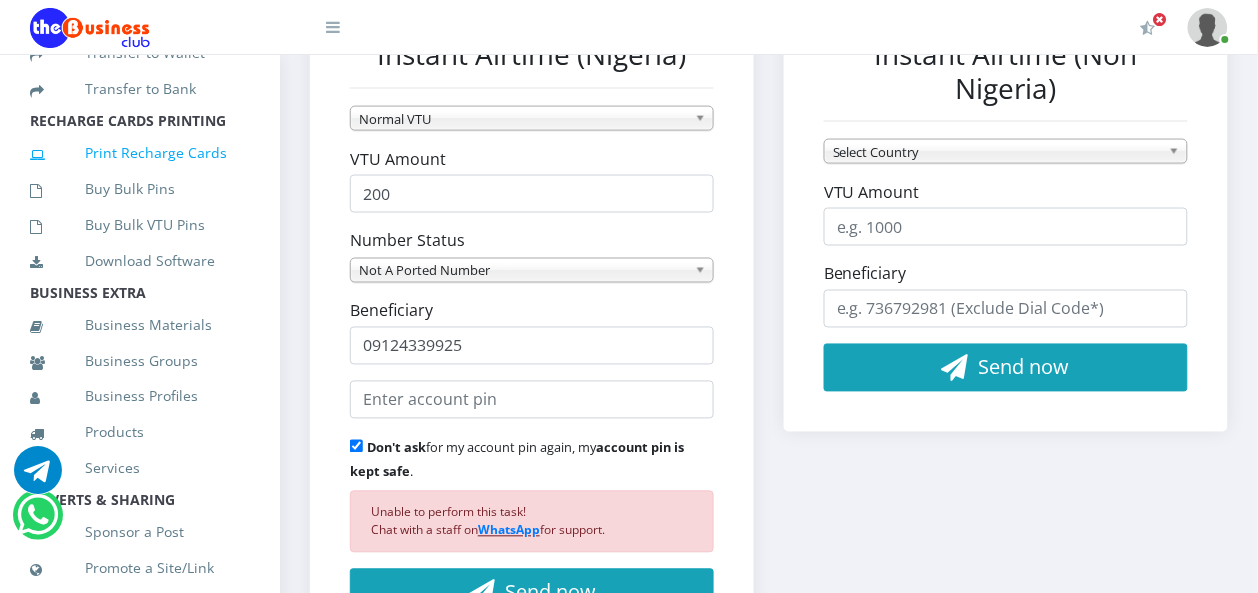 click on "Print Recharge Cards" at bounding box center (140, 153) 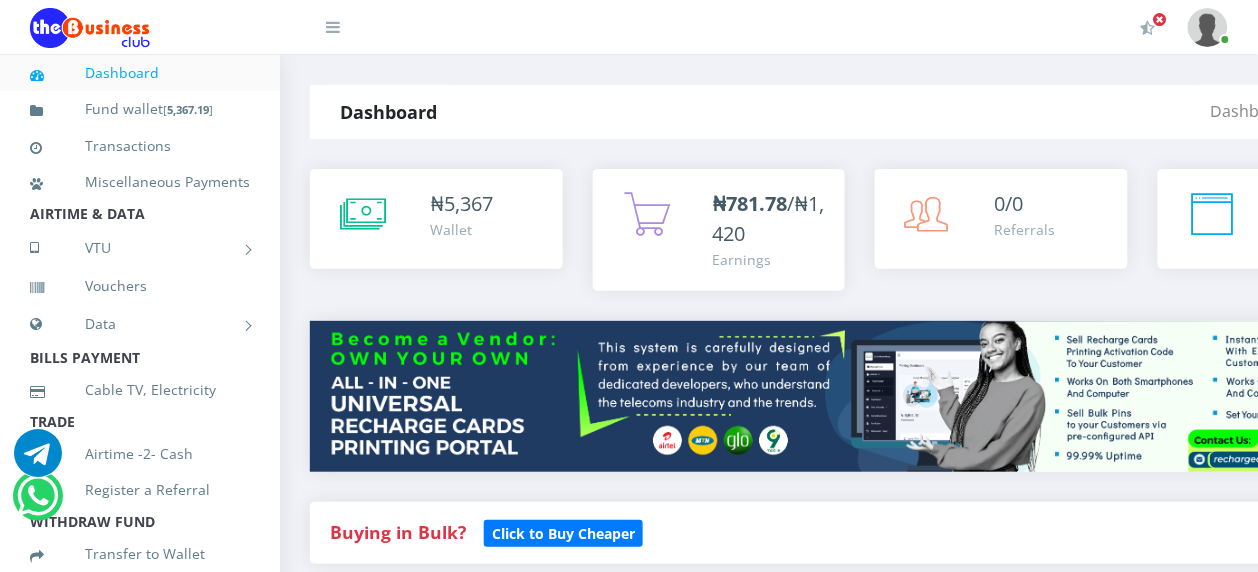 scroll, scrollTop: 0, scrollLeft: 0, axis: both 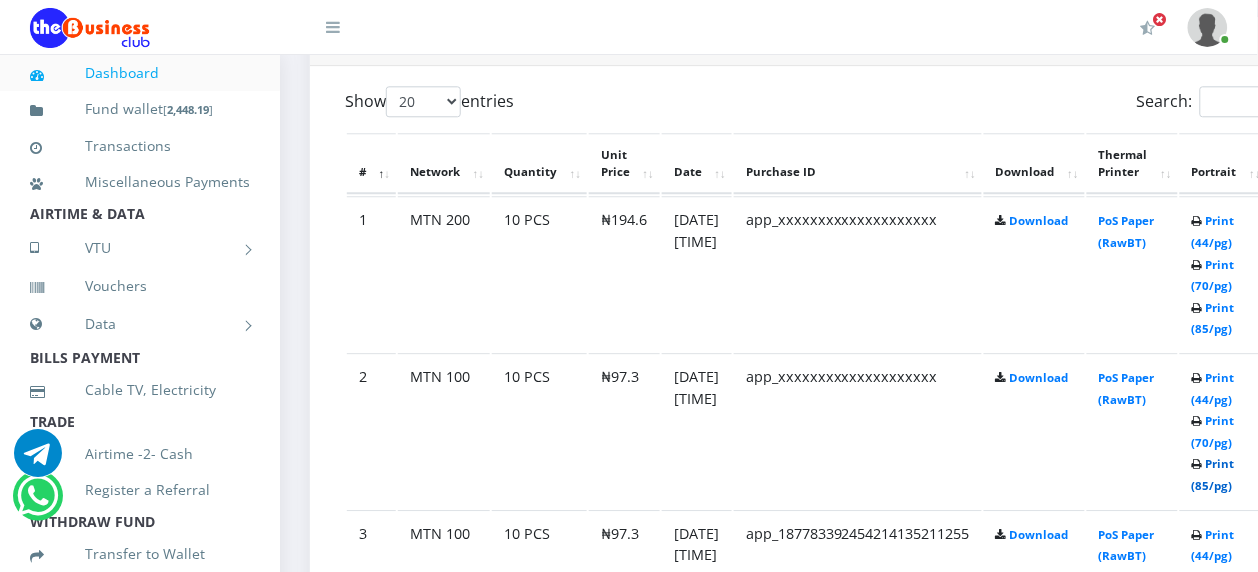 click on "Print (85/pg)" at bounding box center (1213, 474) 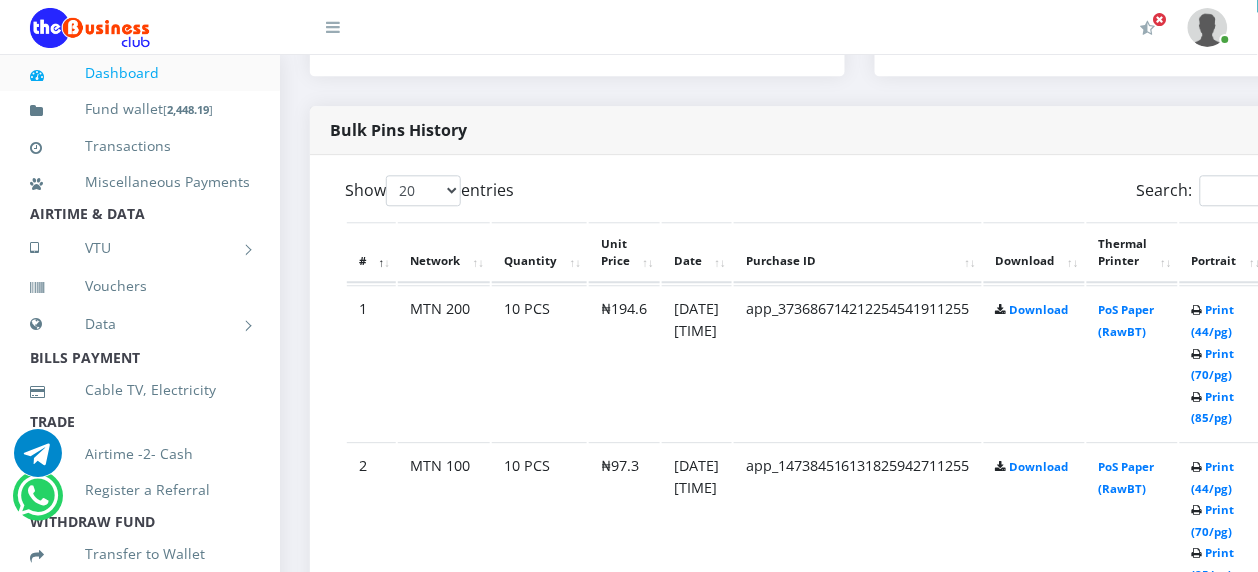 scroll, scrollTop: 0, scrollLeft: 0, axis: both 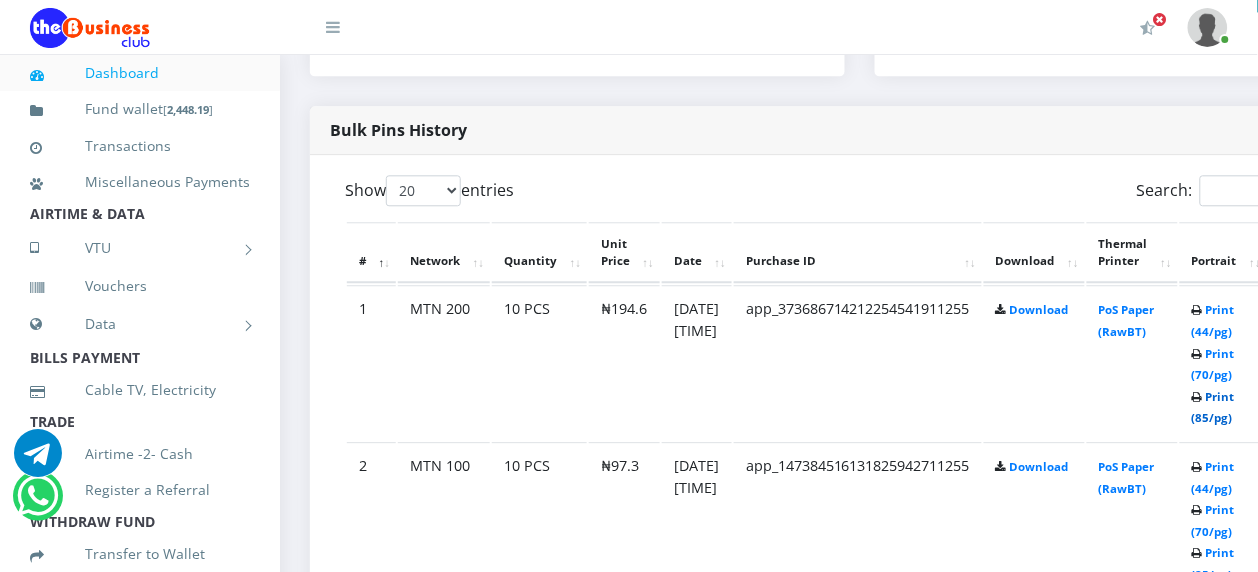 click on "Print (85/pg)" at bounding box center (1213, 407) 